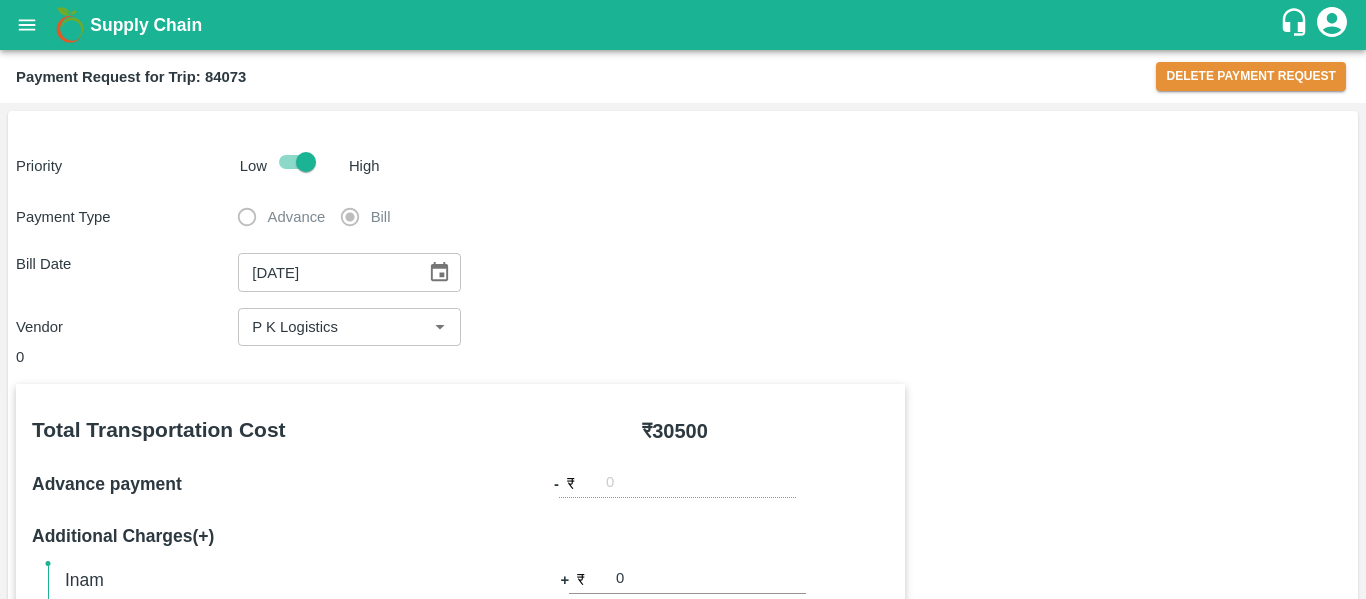 scroll, scrollTop: 0, scrollLeft: 0, axis: both 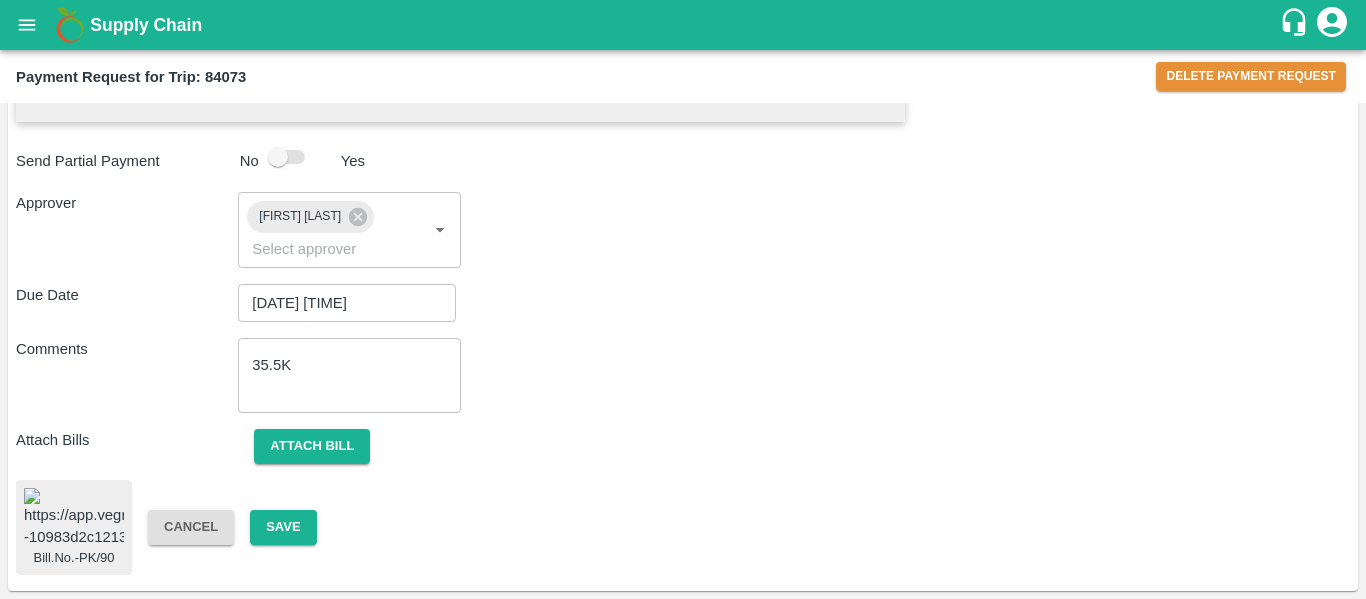 click at bounding box center [74, 518] 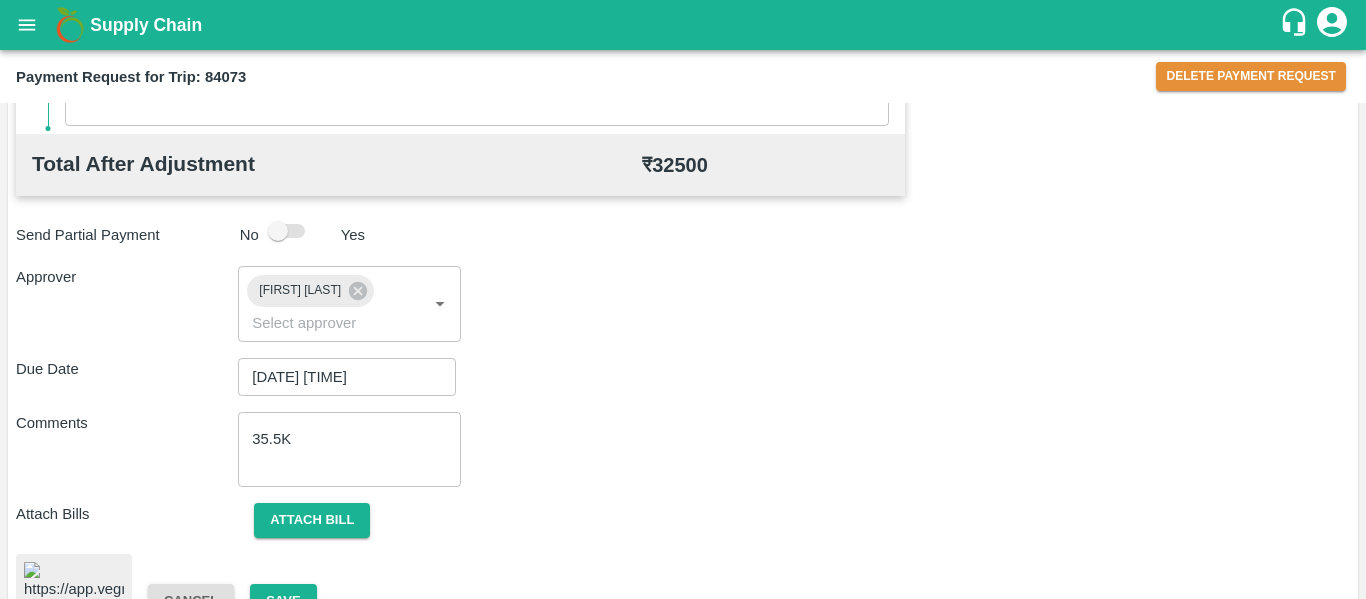 scroll, scrollTop: 902, scrollLeft: 0, axis: vertical 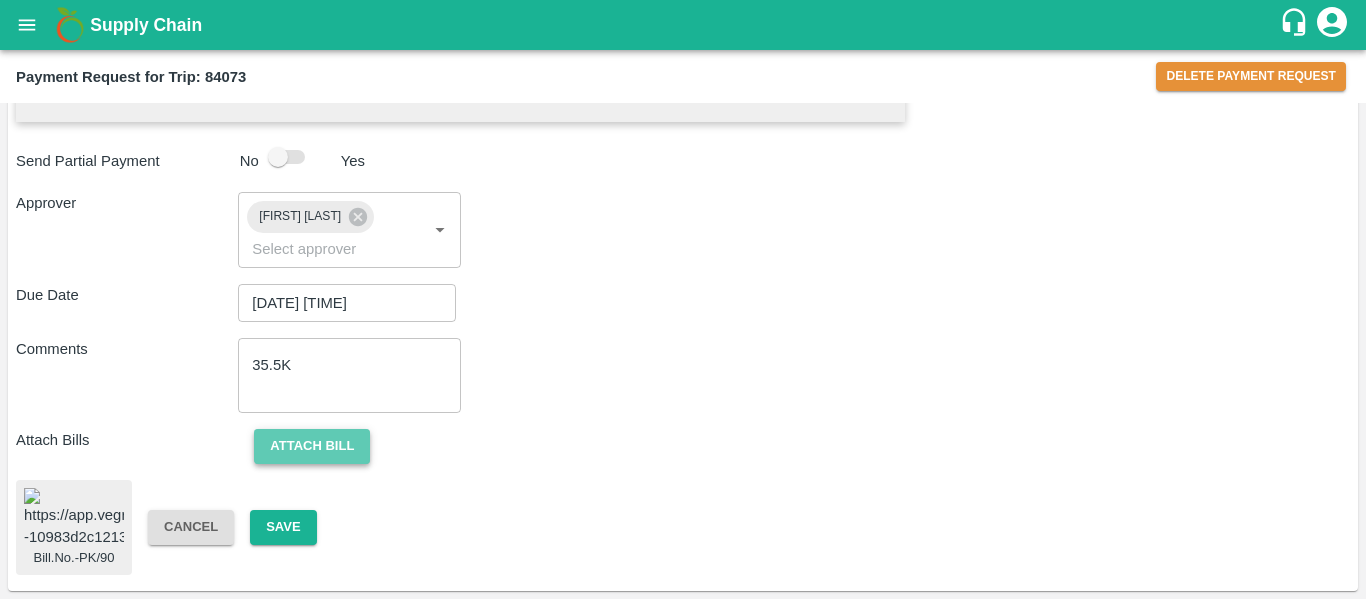 click on "Attach bill" at bounding box center (312, 446) 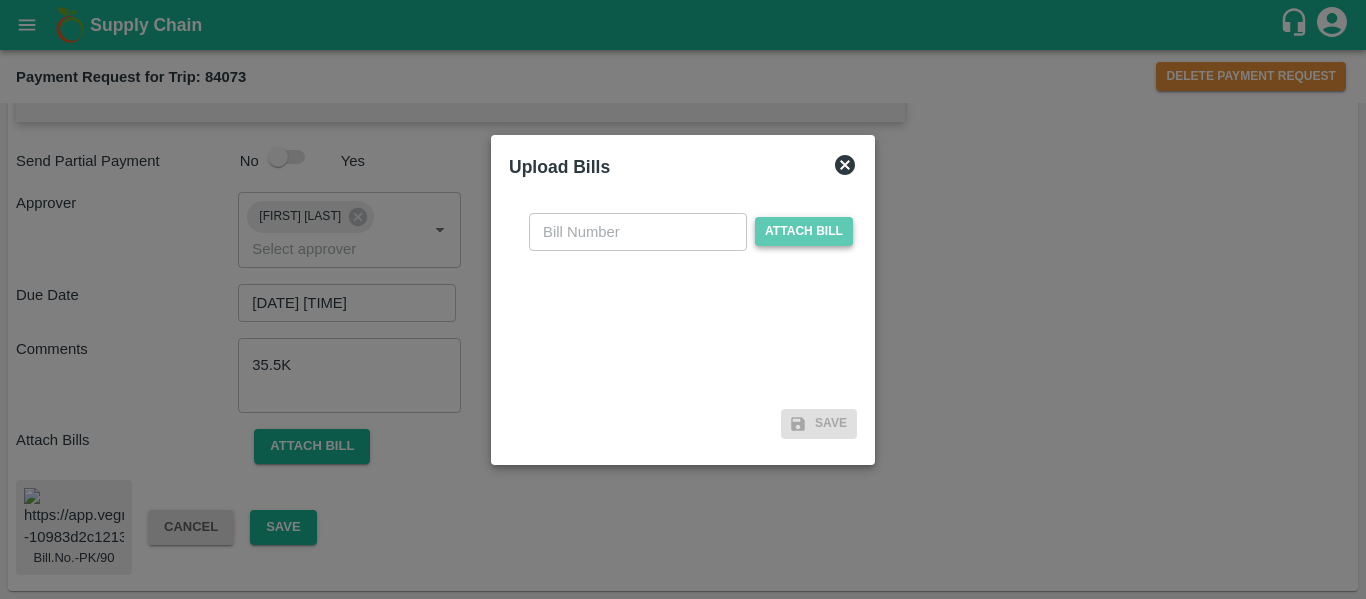 click on "Attach bill" at bounding box center [804, 231] 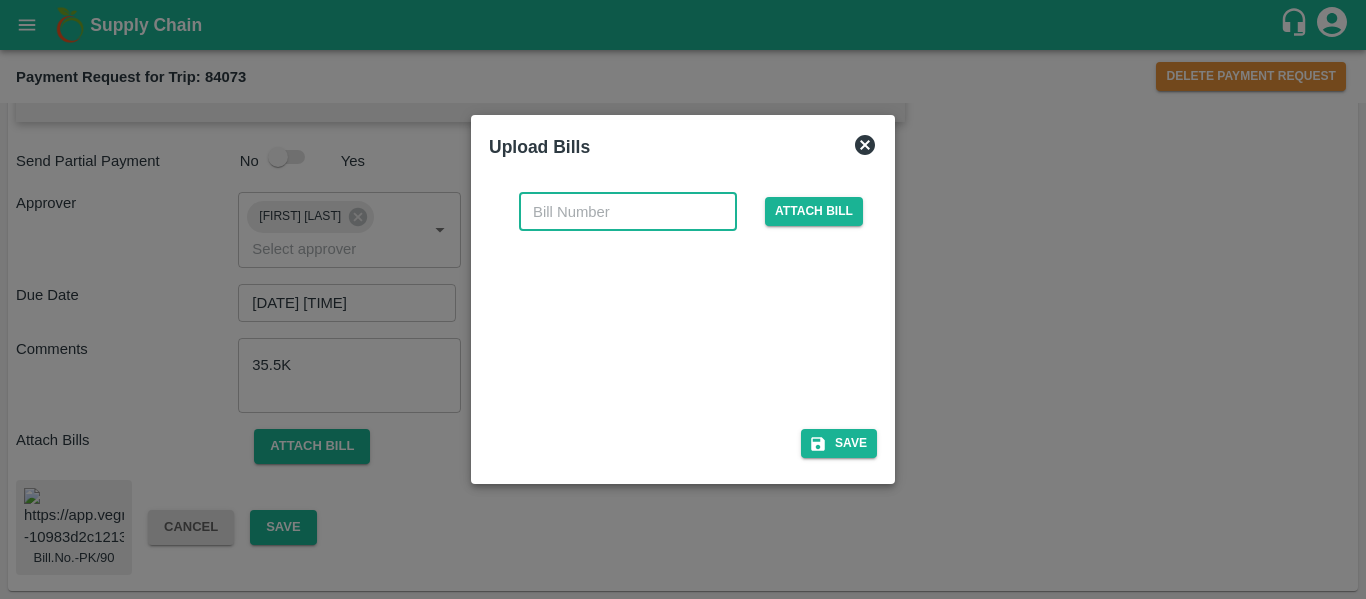 click at bounding box center [628, 212] 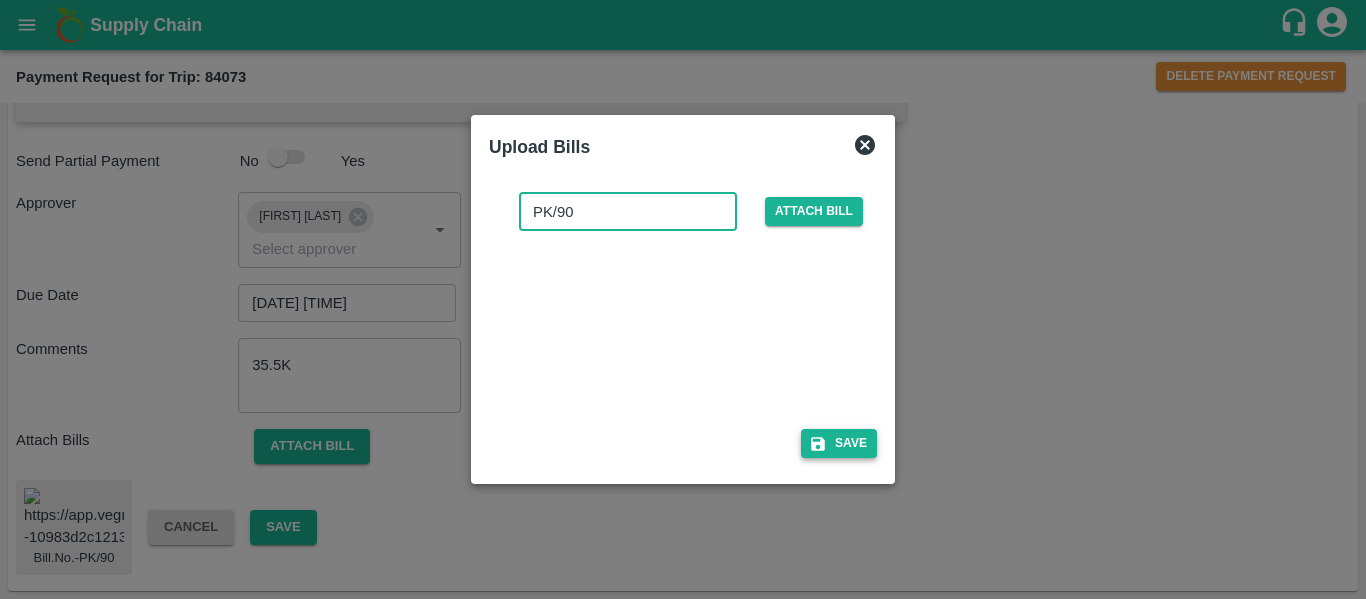 type on "PK/90" 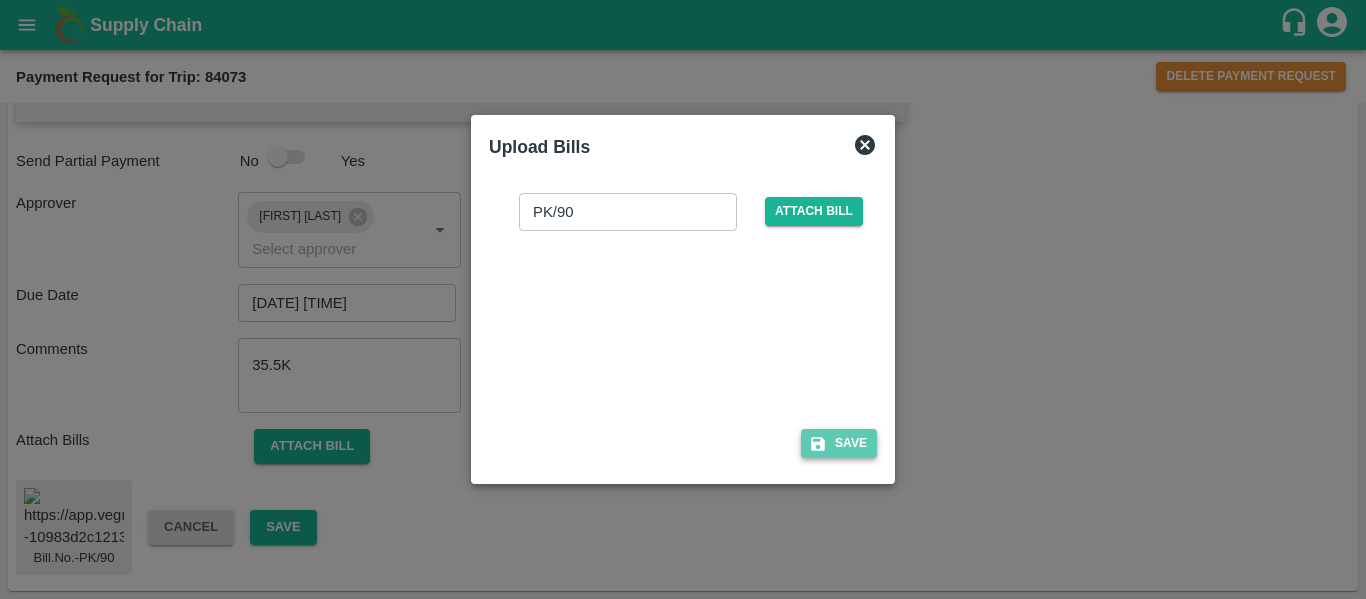 click on "Save" at bounding box center (839, 443) 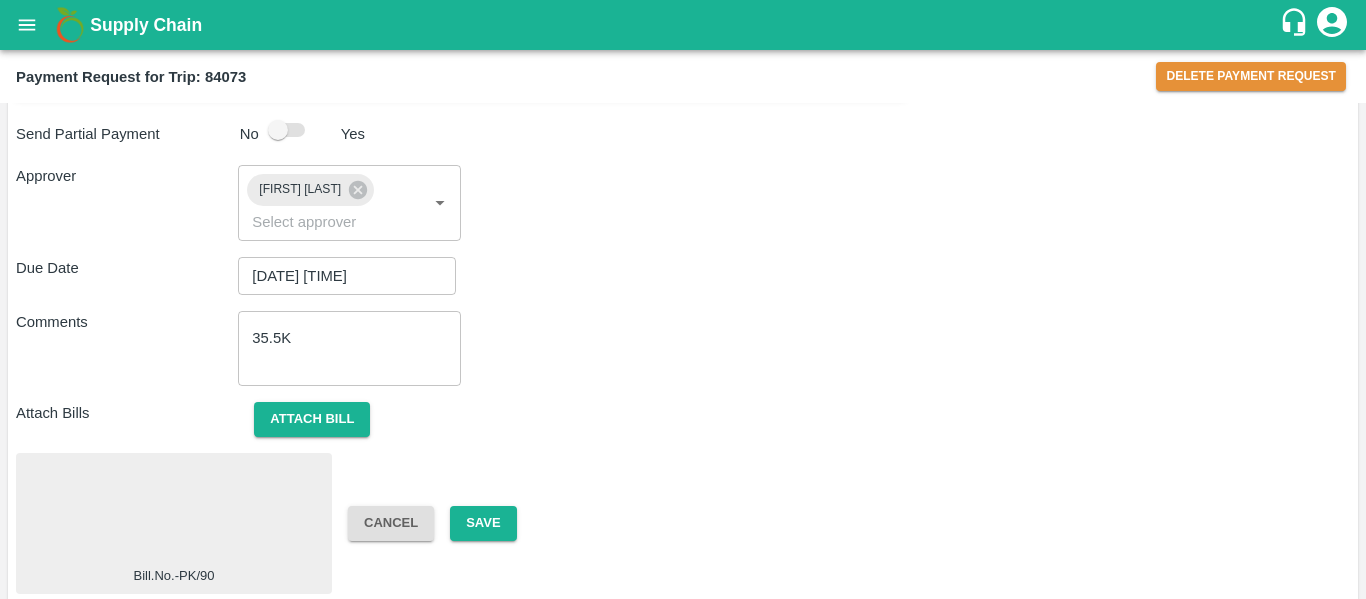 scroll, scrollTop: 921, scrollLeft: 0, axis: vertical 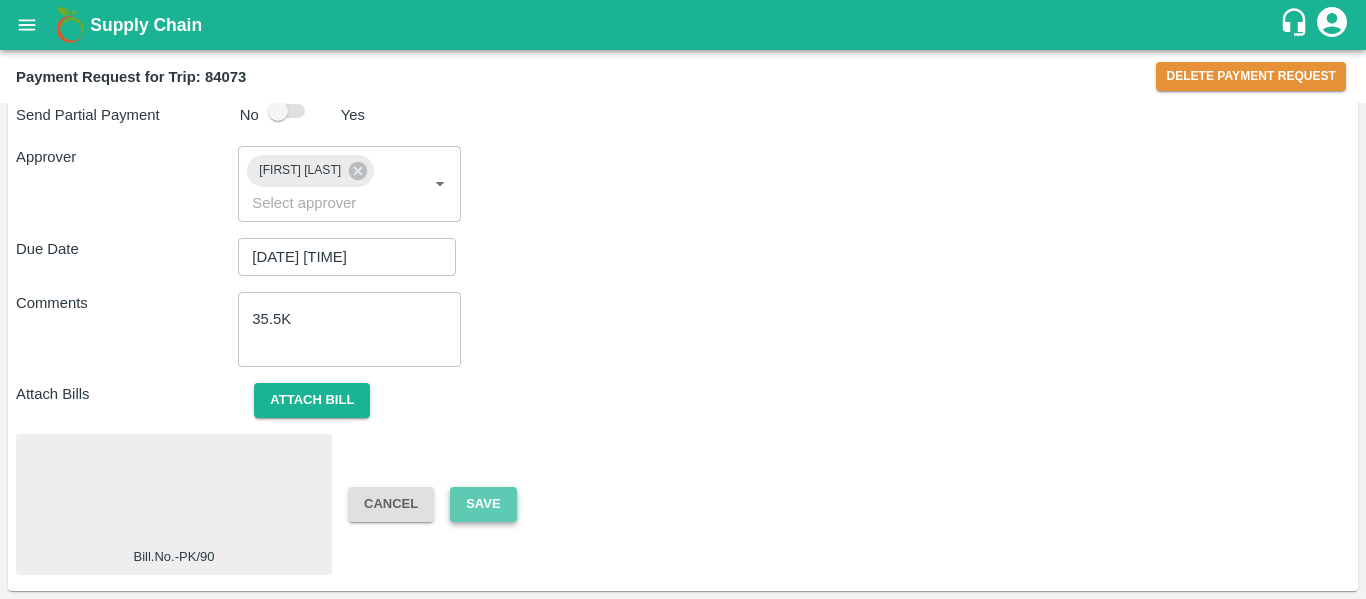 click on "Save" at bounding box center [483, 504] 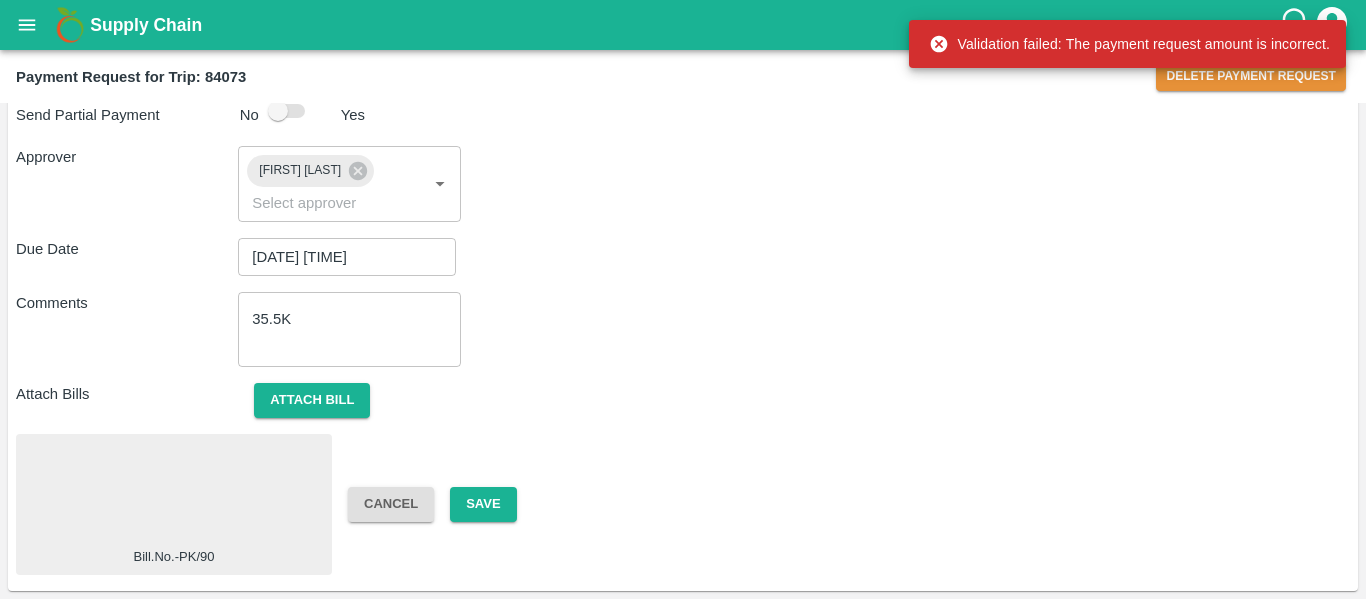 scroll, scrollTop: 0, scrollLeft: 0, axis: both 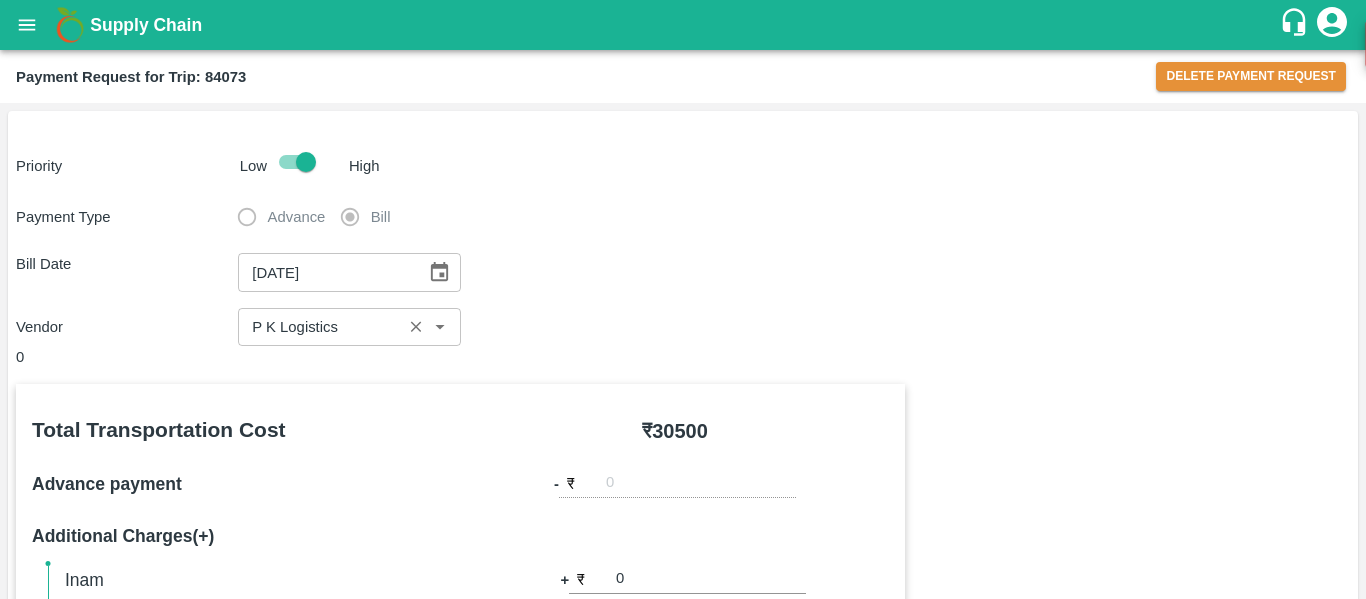 click on "​" at bounding box center [349, 327] 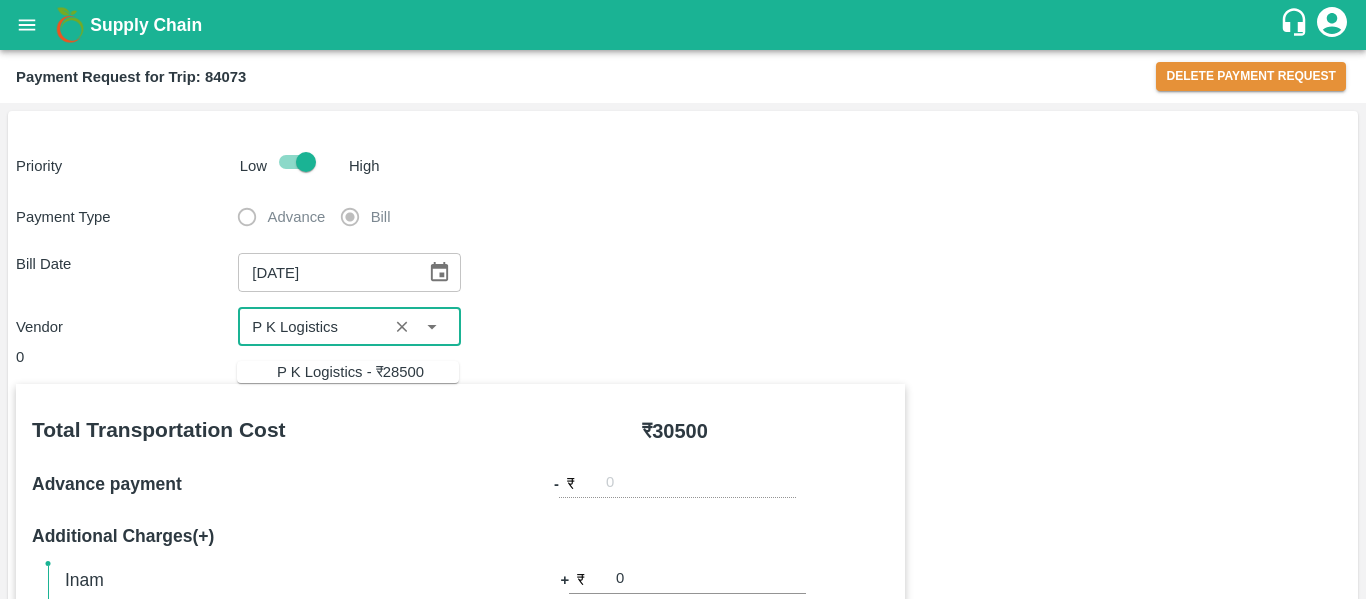 click on "P K Logistics - ₹28500" at bounding box center [350, 372] 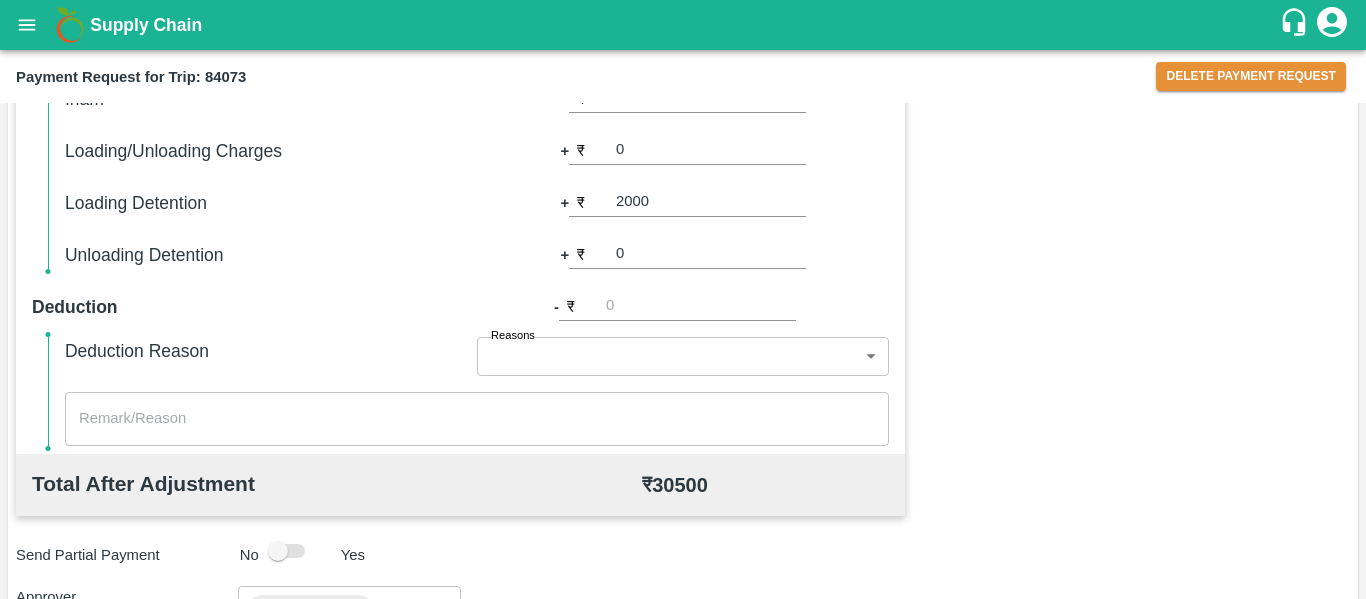 scroll, scrollTop: 902, scrollLeft: 0, axis: vertical 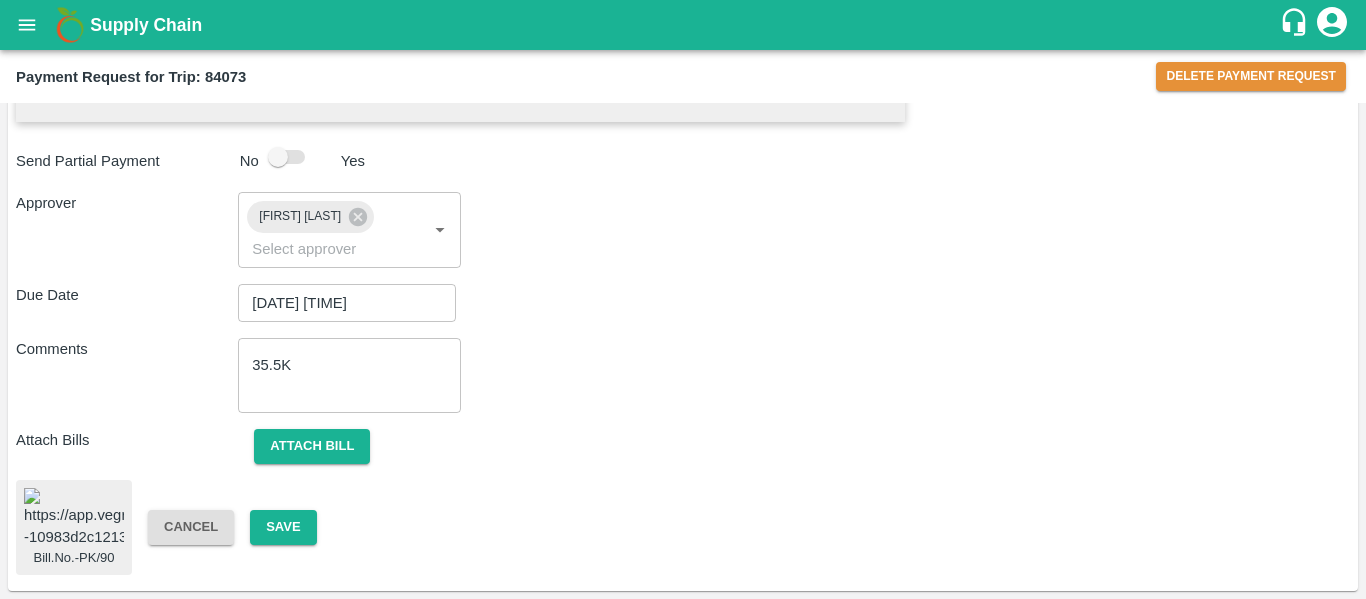 click on "Bill.No.-PK/90 Cancel Save" at bounding box center (683, 527) 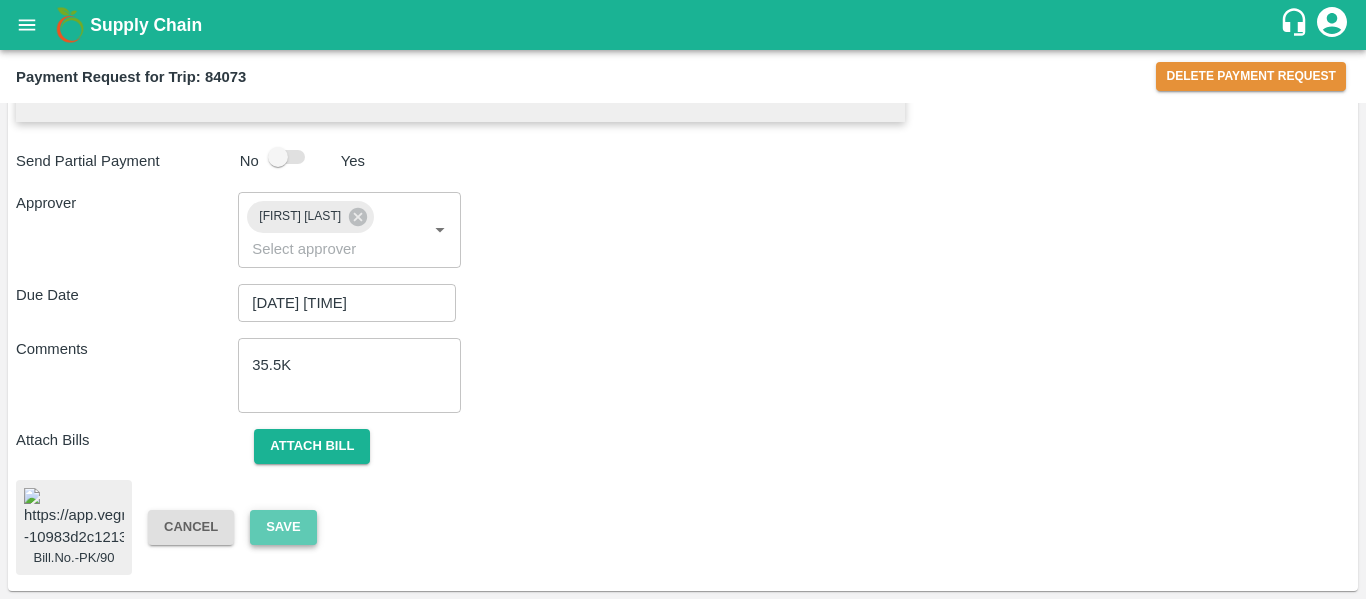 click on "Save" at bounding box center [283, 527] 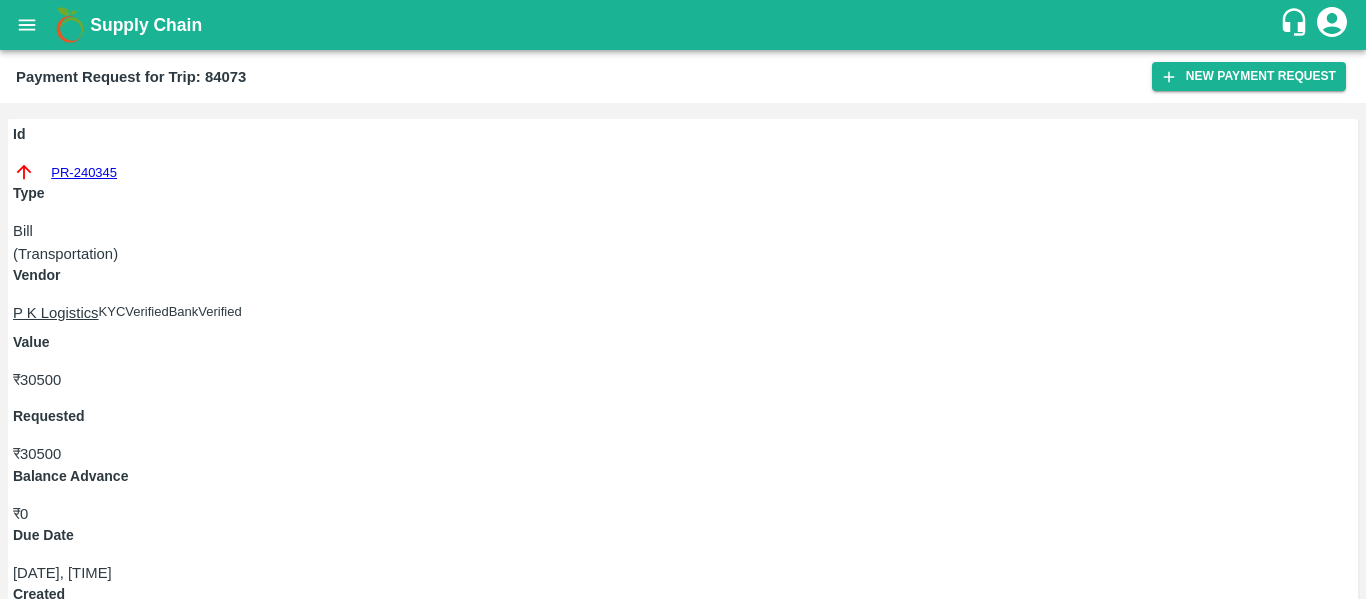 click at bounding box center (674, 958) 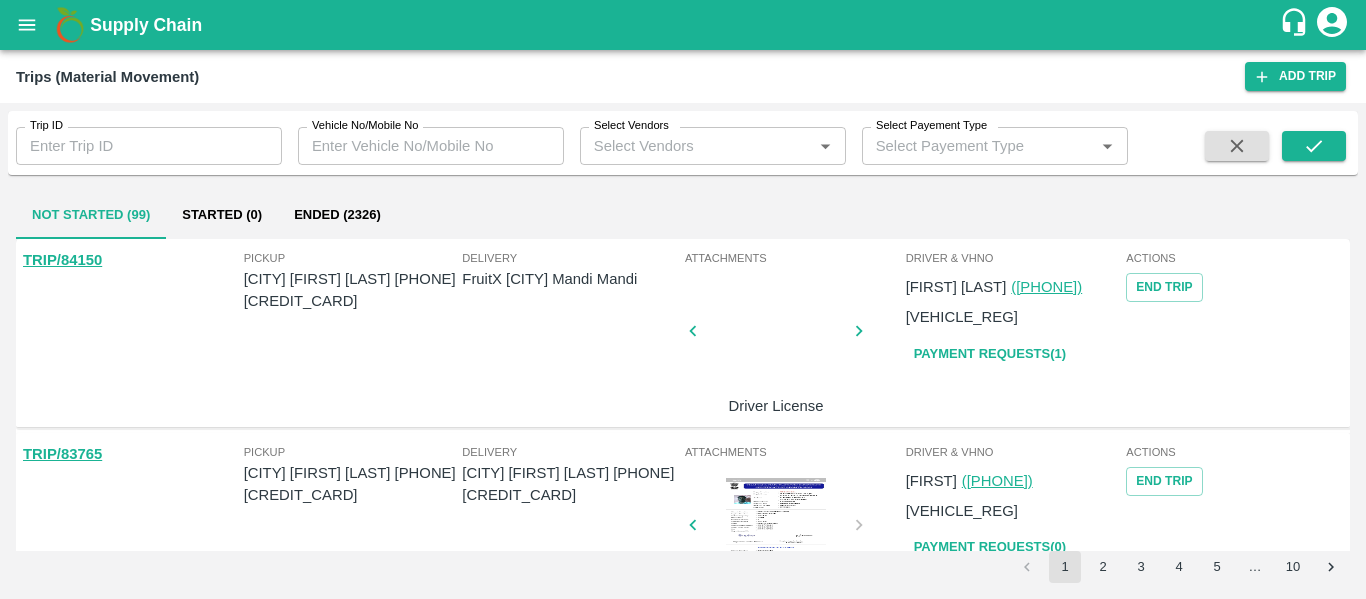 scroll, scrollTop: 0, scrollLeft: 0, axis: both 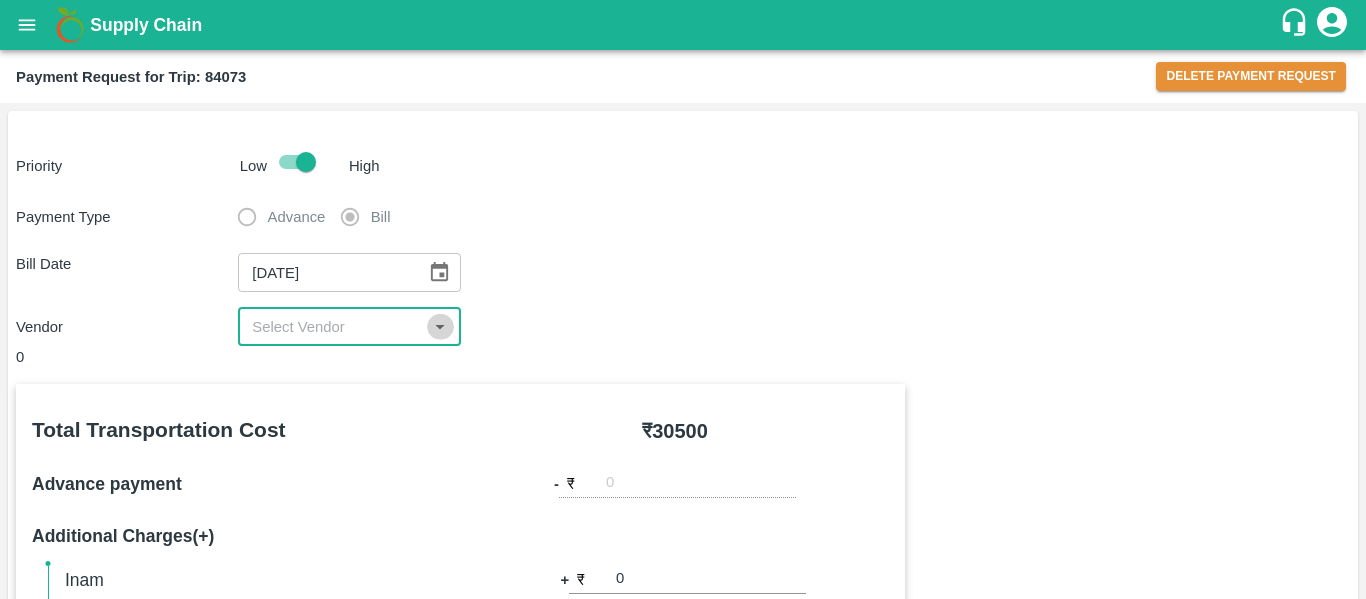 click at bounding box center [440, 327] 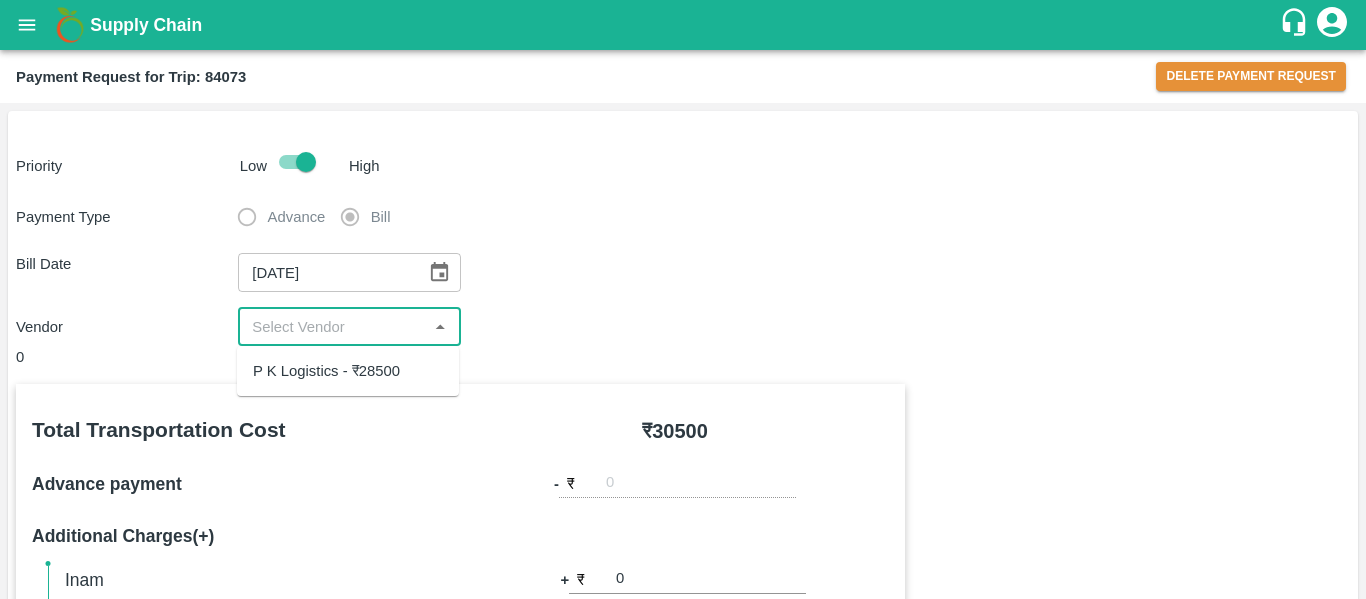 click on "P K Logistics - ₹28500" at bounding box center [326, 371] 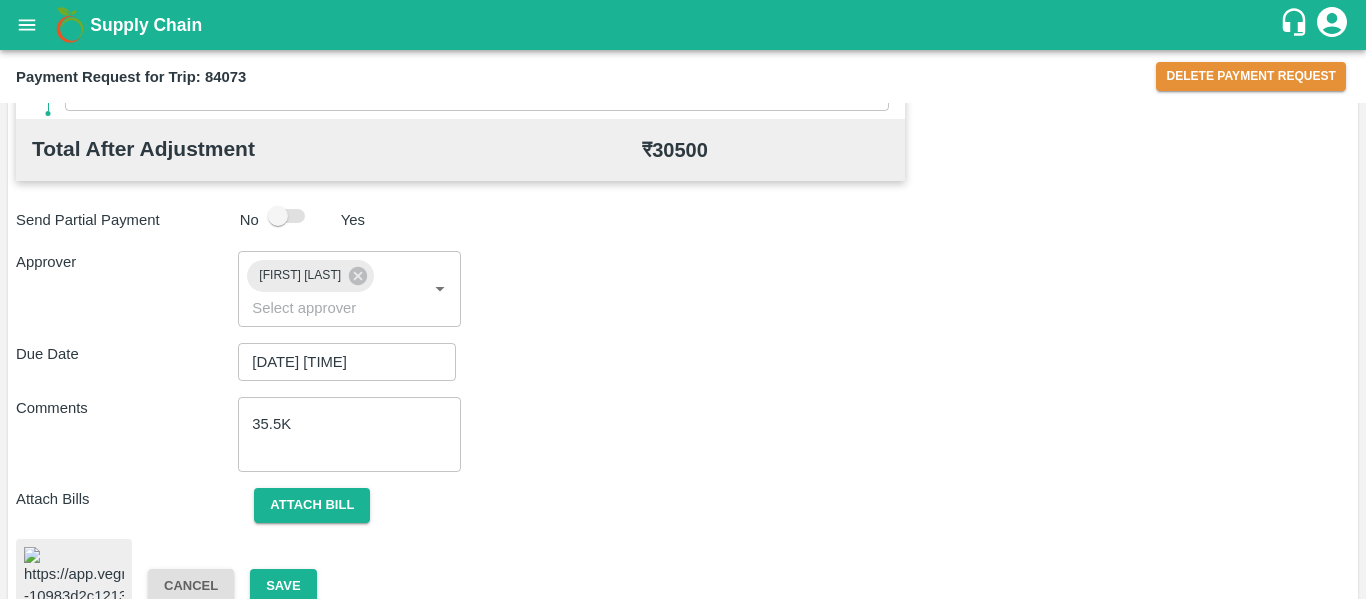 scroll, scrollTop: 902, scrollLeft: 0, axis: vertical 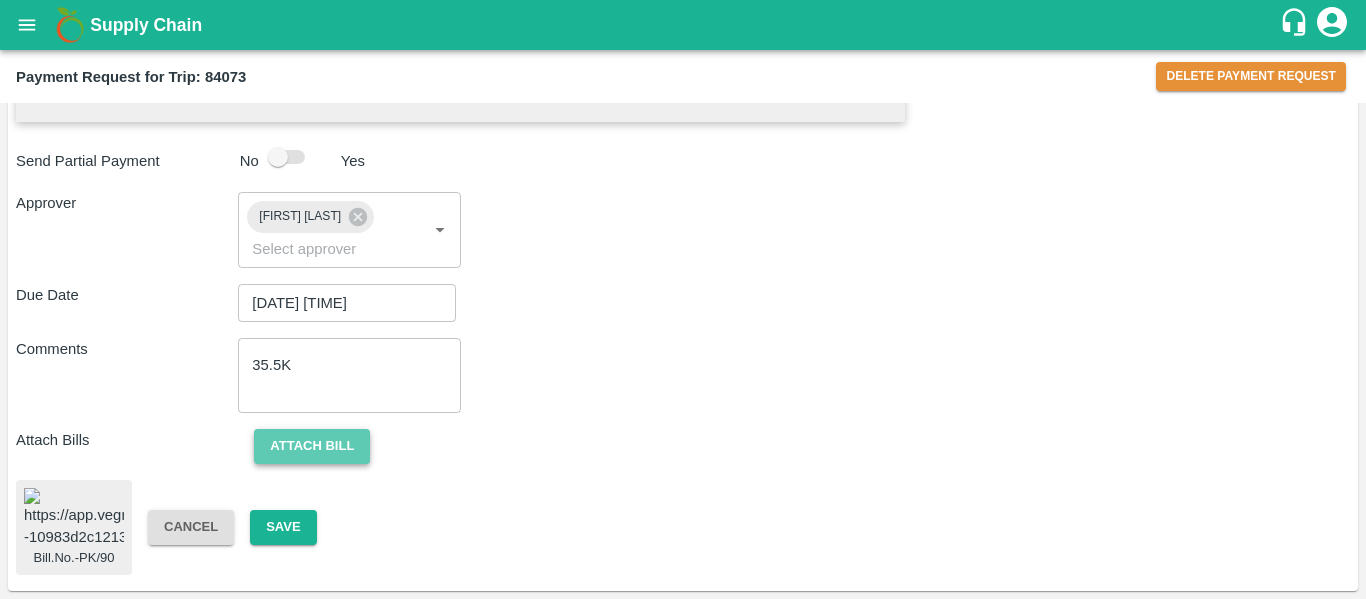 click on "Attach bill" at bounding box center [312, 446] 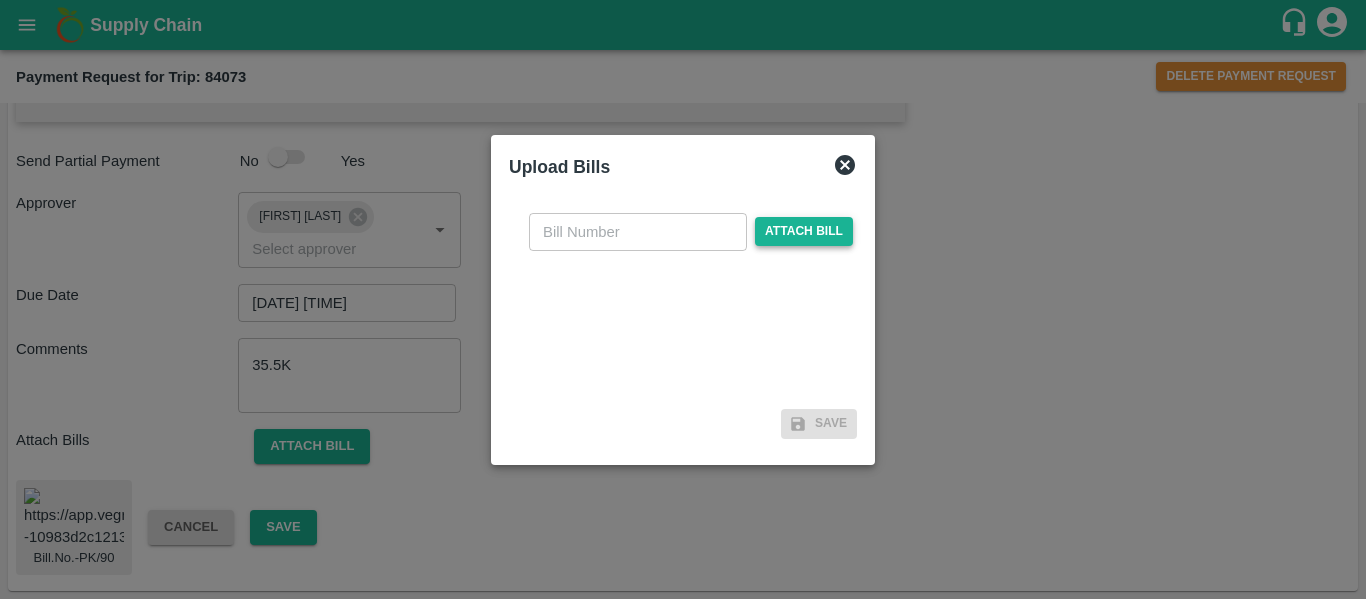 click on "Attach bill" at bounding box center (804, 231) 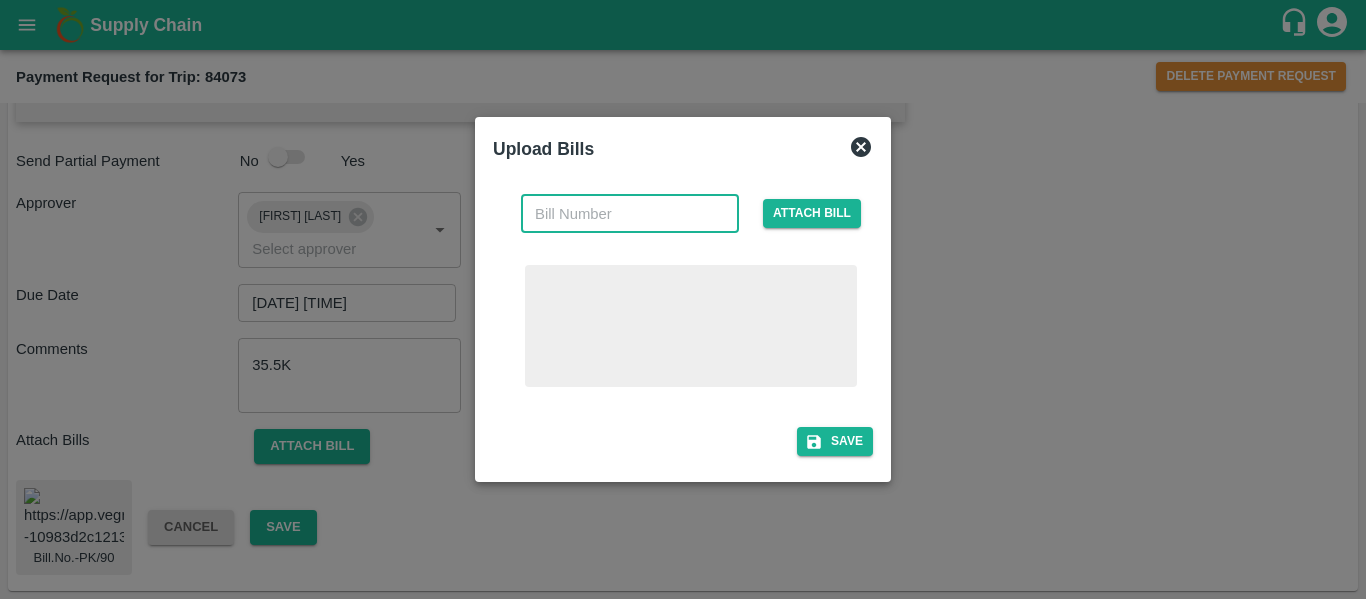 click at bounding box center (630, 214) 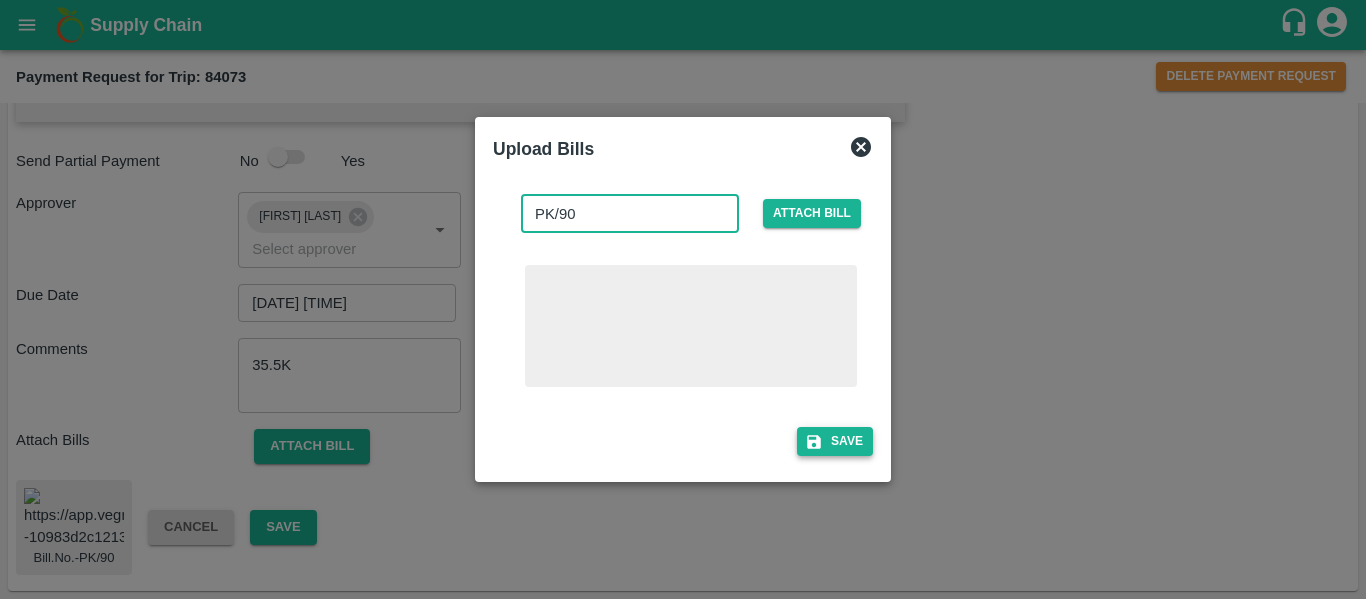 type on "PK/90" 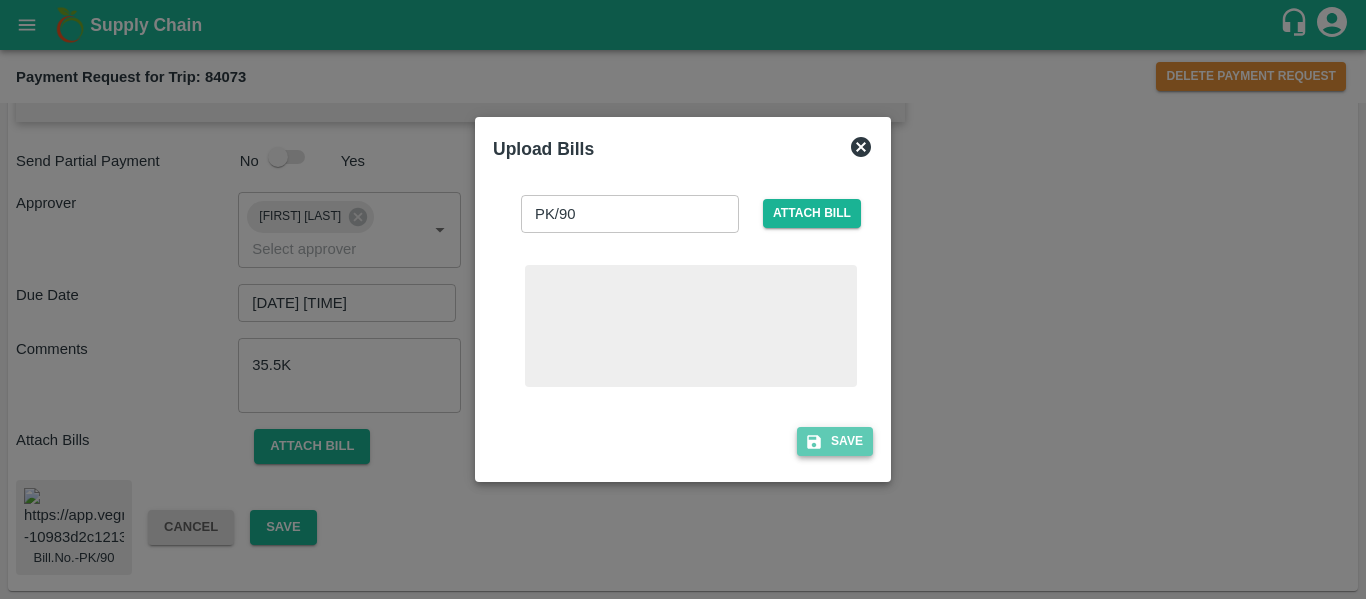 click on "Save" at bounding box center [835, 441] 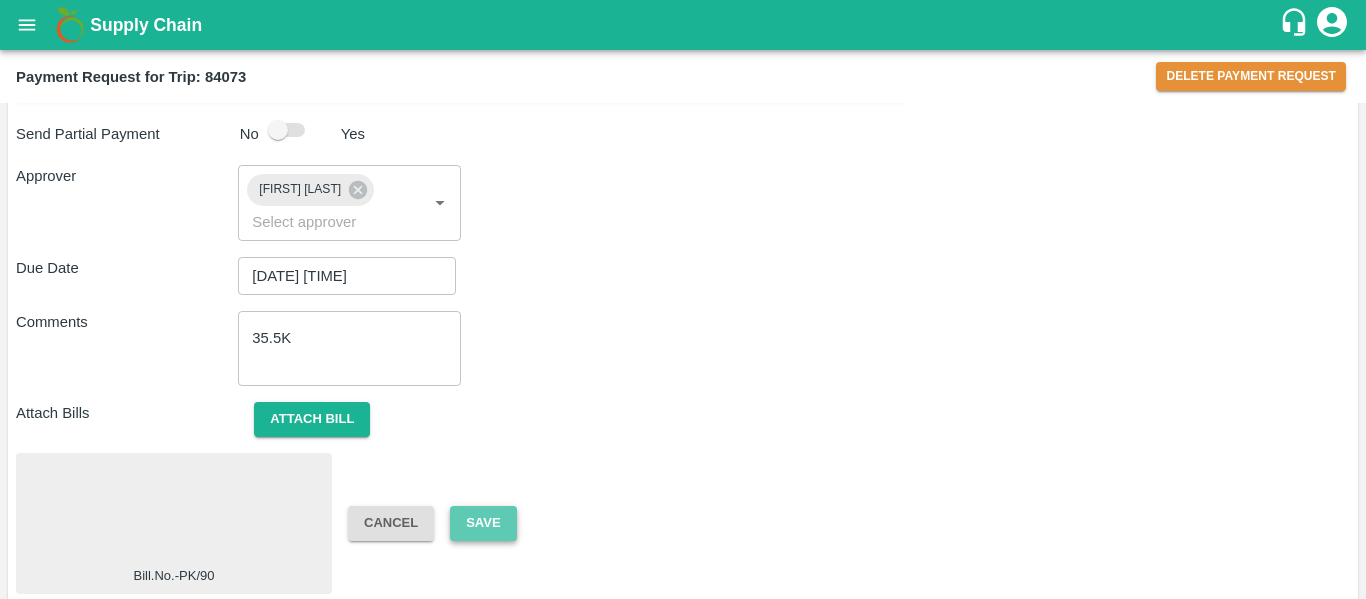 click on "Save" at bounding box center (483, 523) 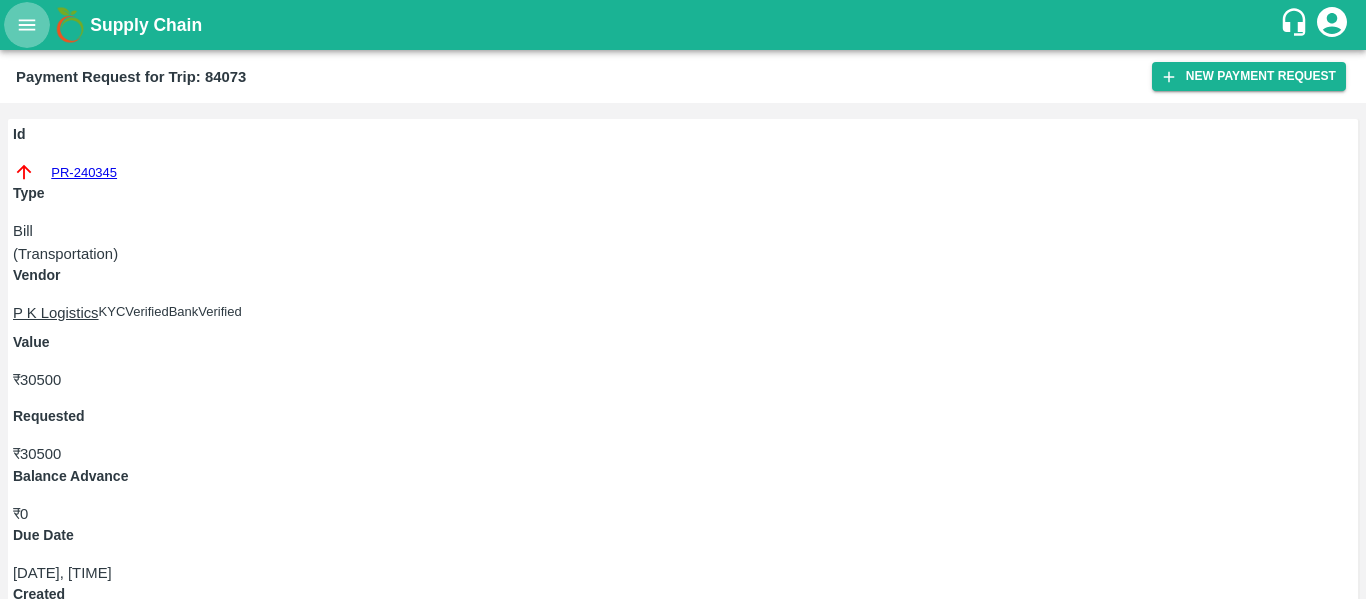 click at bounding box center [27, 25] 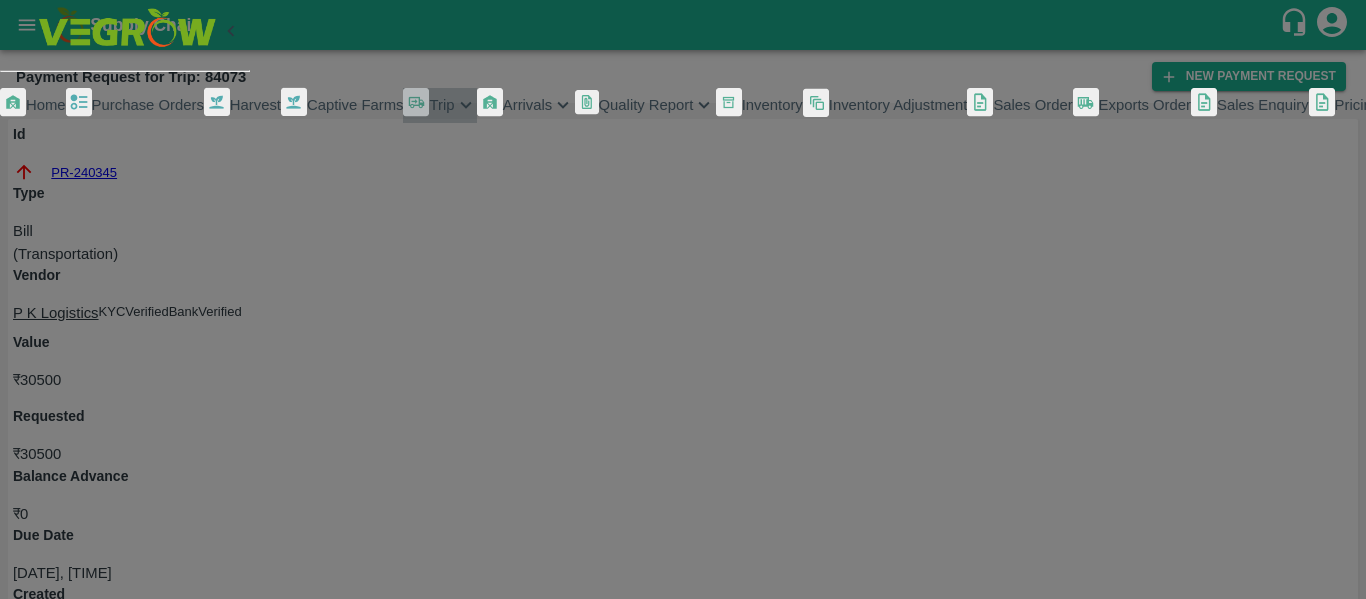 click on "Trip" at bounding box center [441, 105] 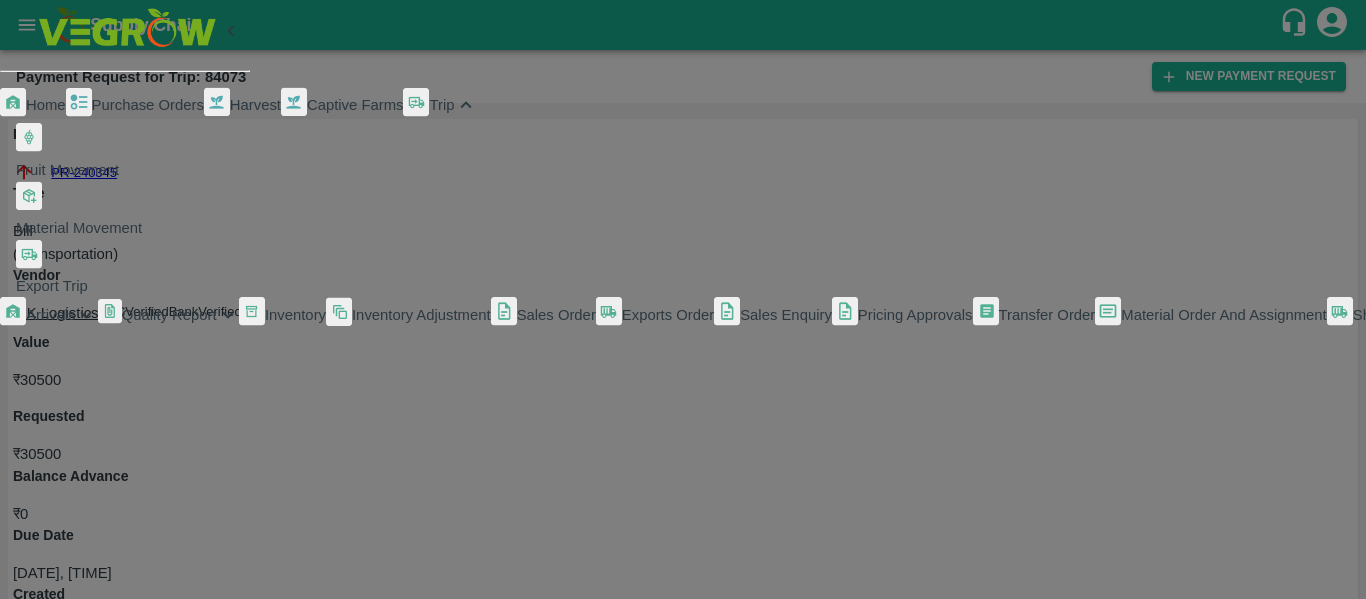 click on "Fruit Movement" at bounding box center (133, 152) 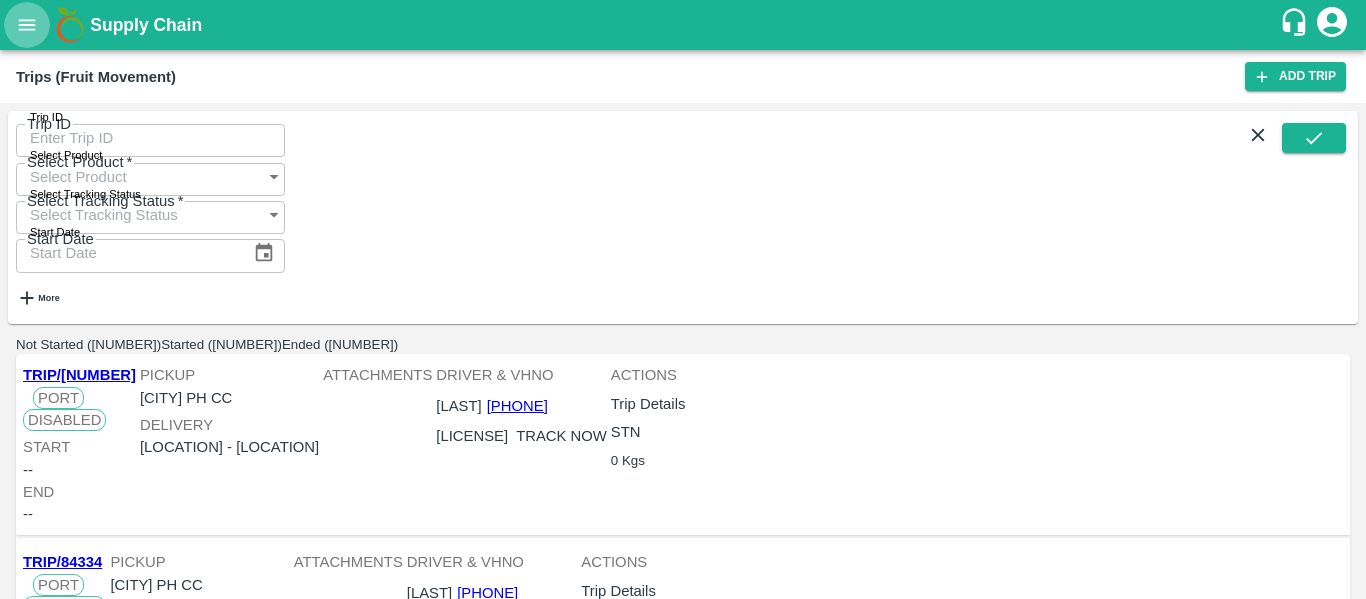 click at bounding box center (27, 25) 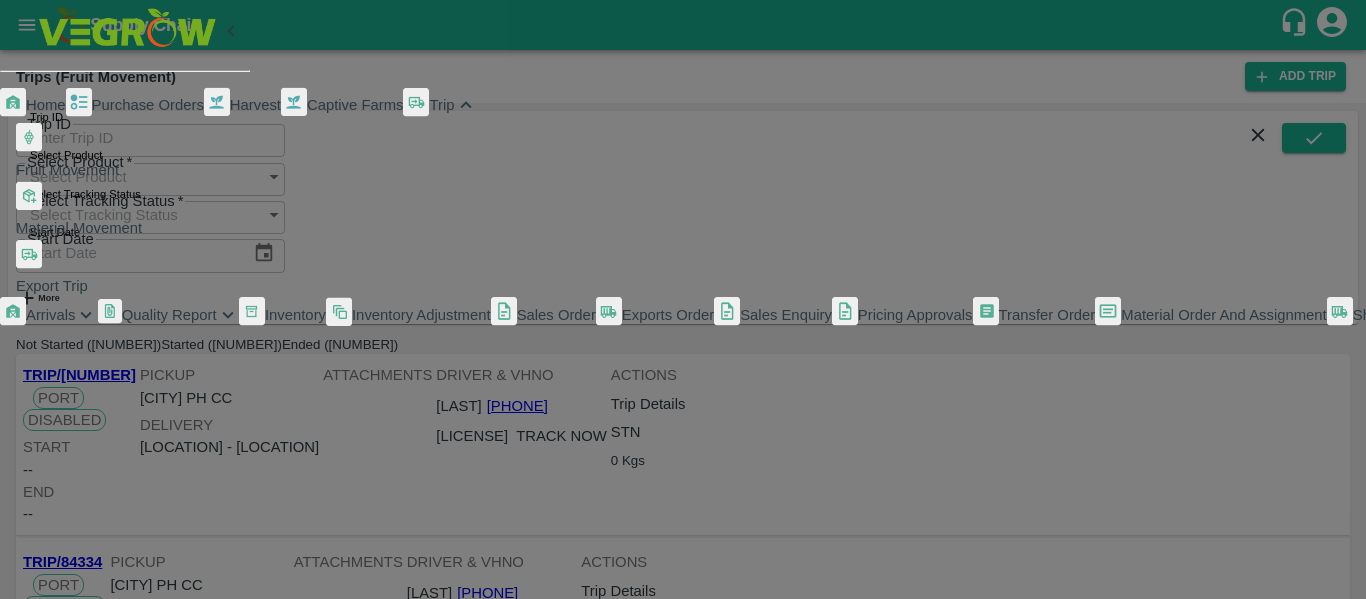scroll, scrollTop: 679, scrollLeft: 0, axis: vertical 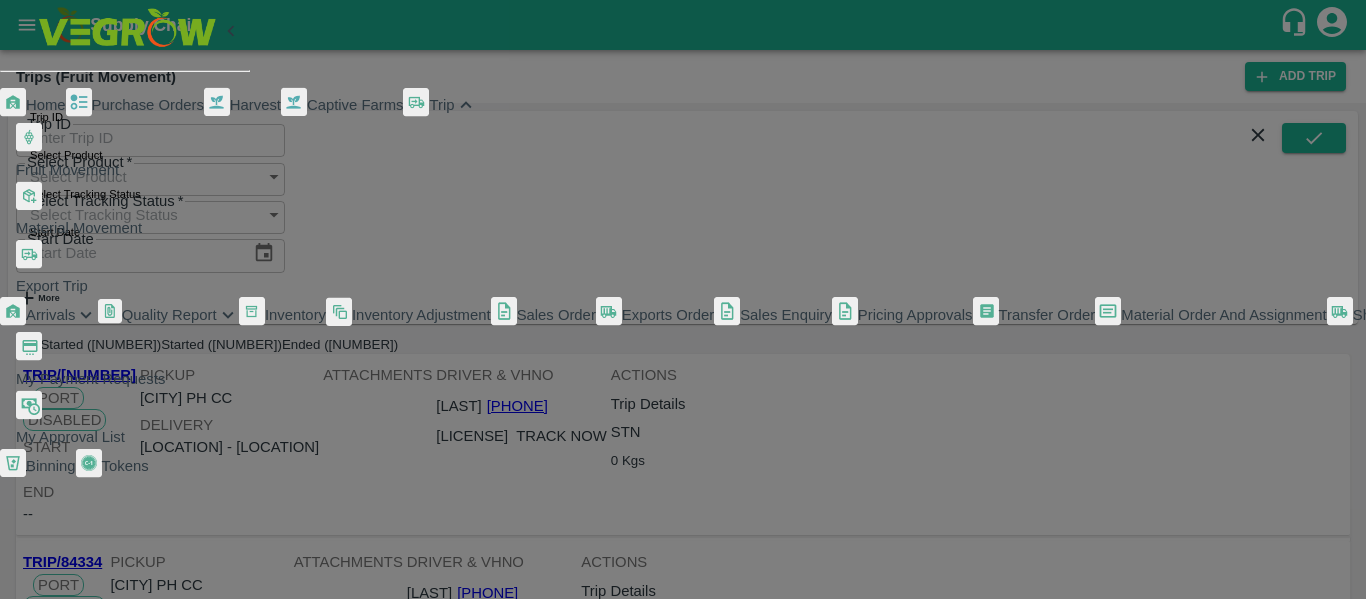 click on "Fruit Movement" at bounding box center (67, 170) 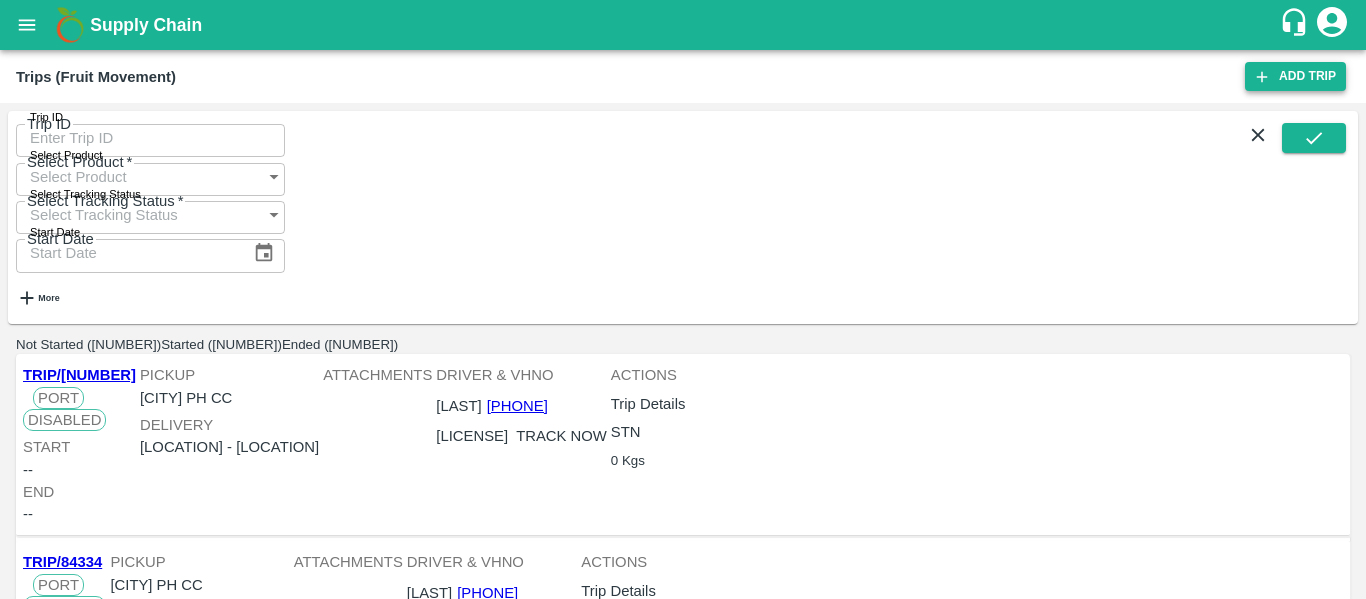 click on "Add Trip" at bounding box center [1295, 76] 